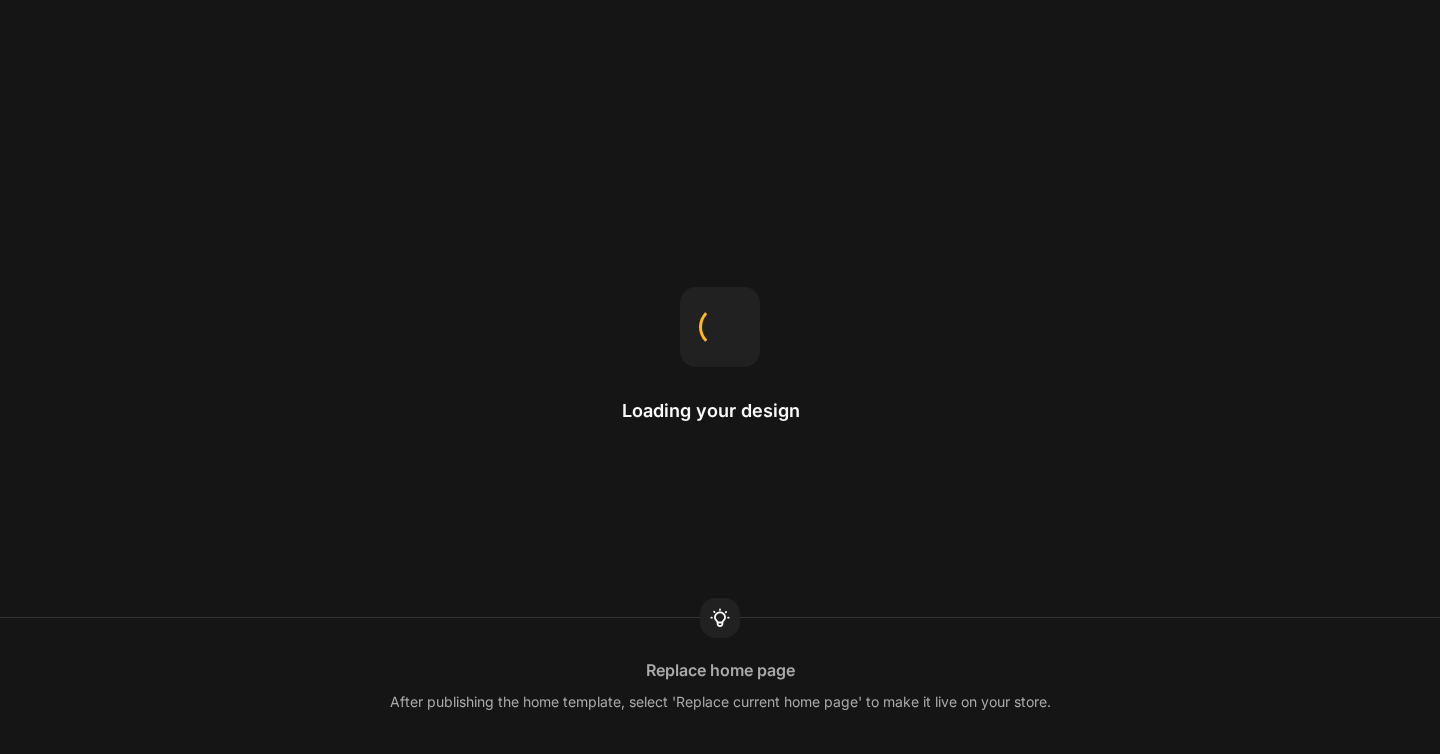 scroll, scrollTop: 0, scrollLeft: 0, axis: both 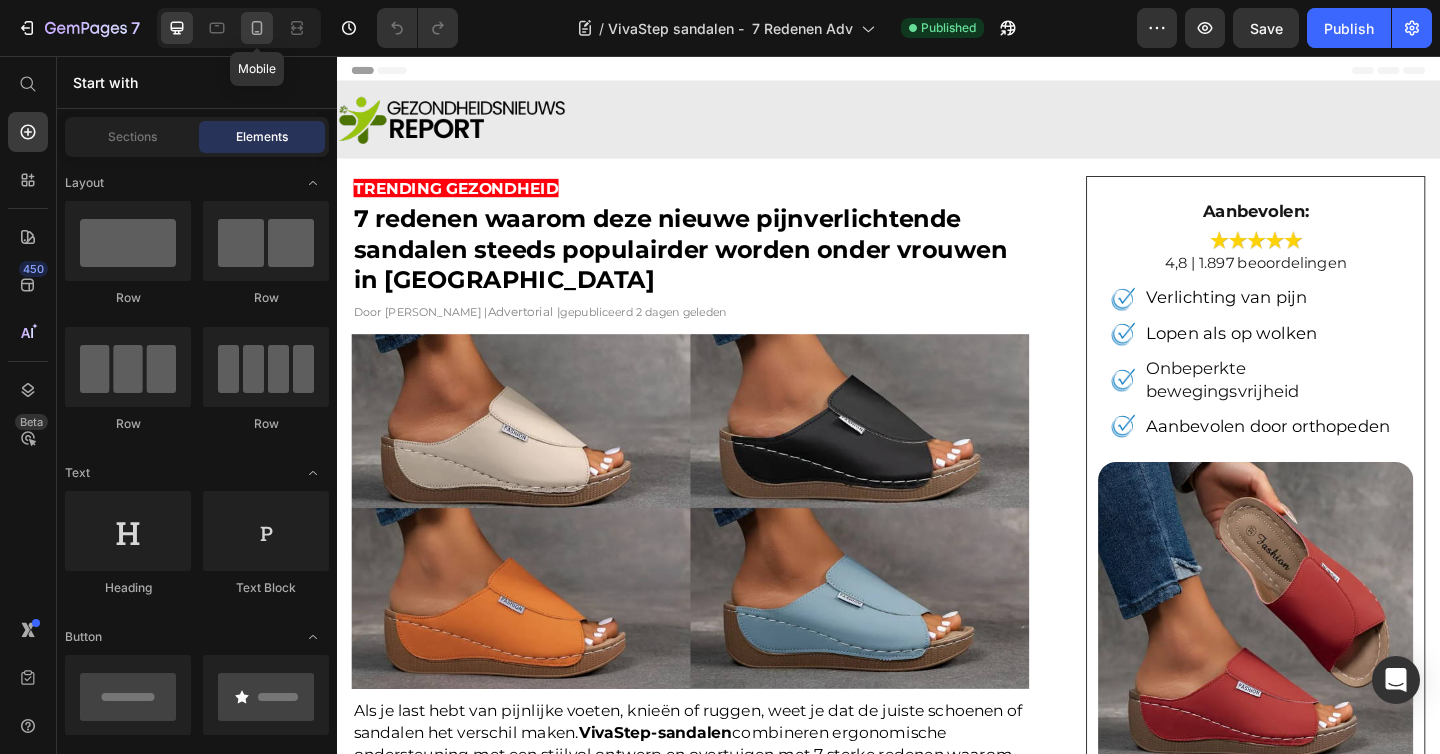 click 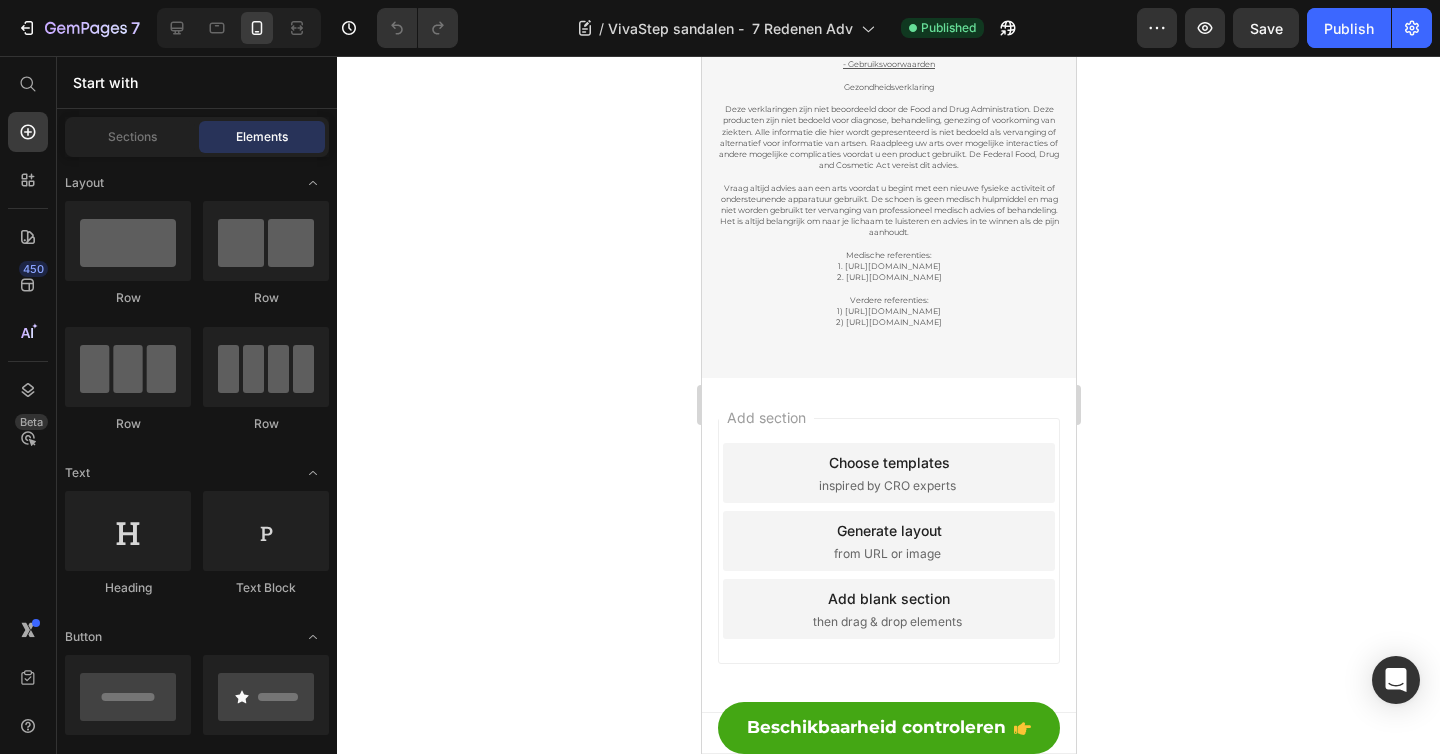 scroll, scrollTop: 5067, scrollLeft: 0, axis: vertical 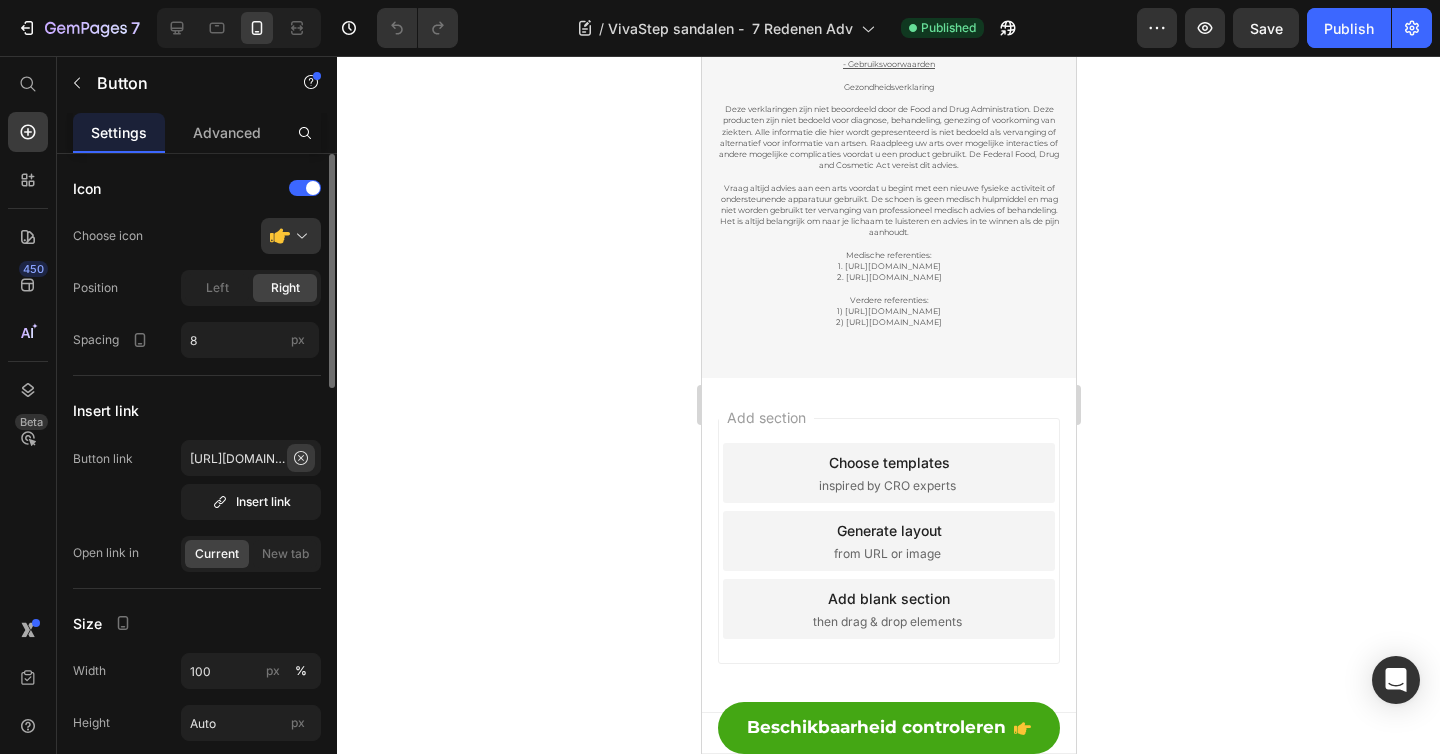 click 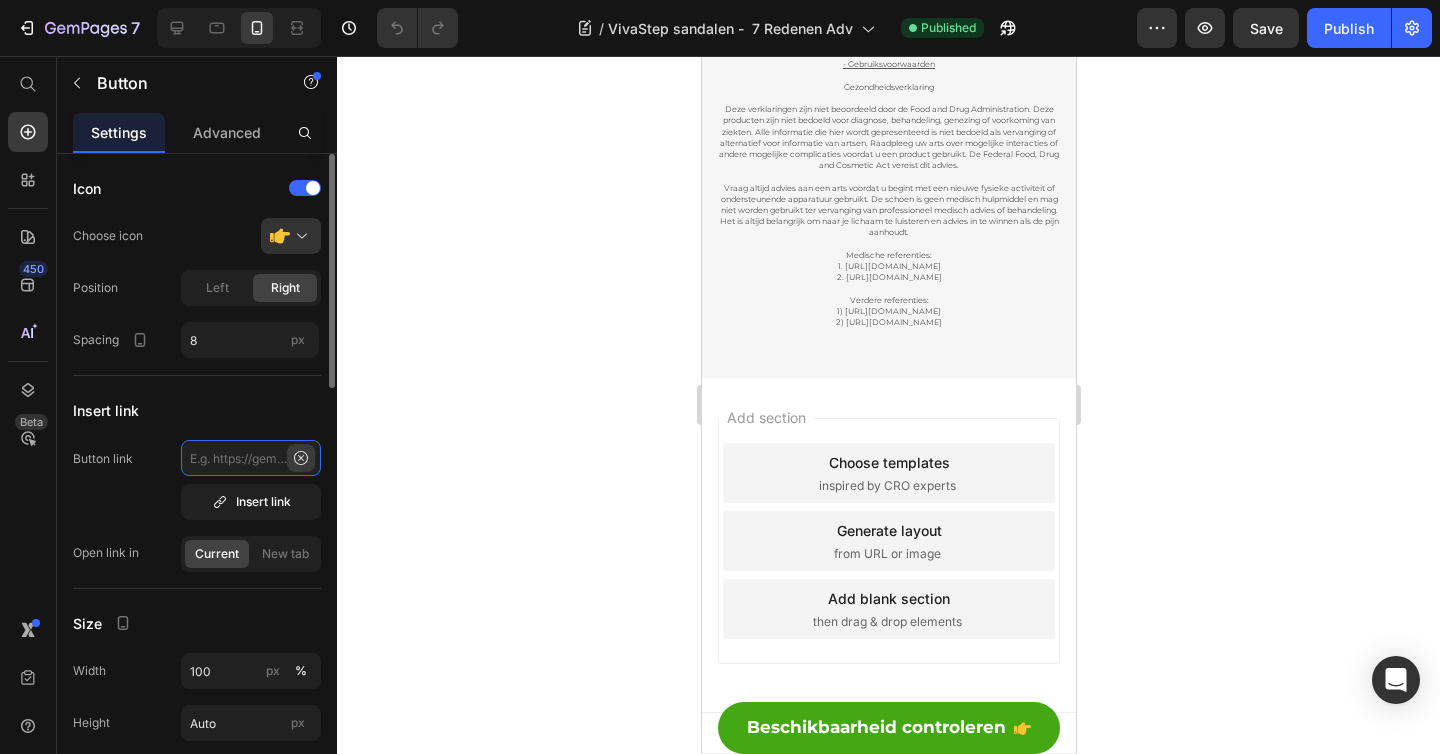 scroll, scrollTop: 0, scrollLeft: 0, axis: both 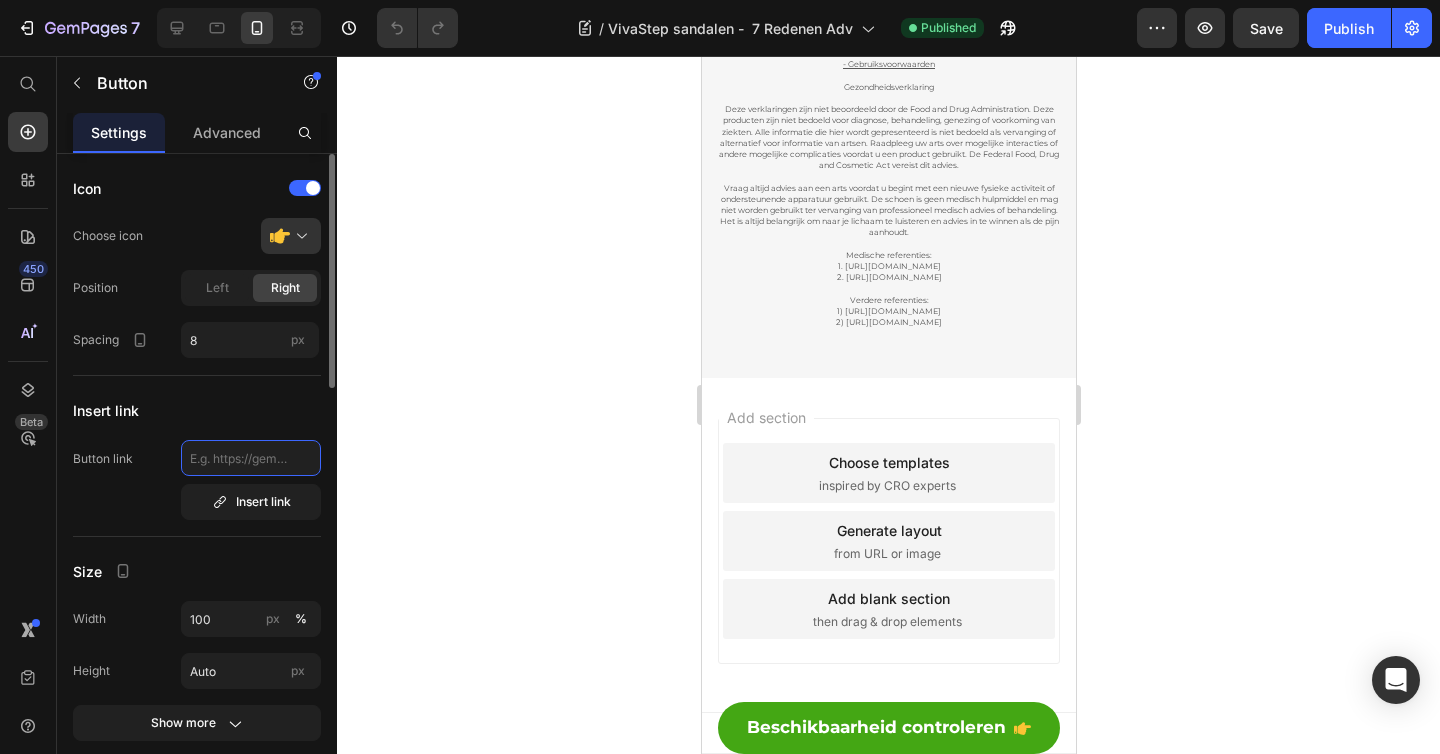 paste on "[URL][DOMAIN_NAME]" 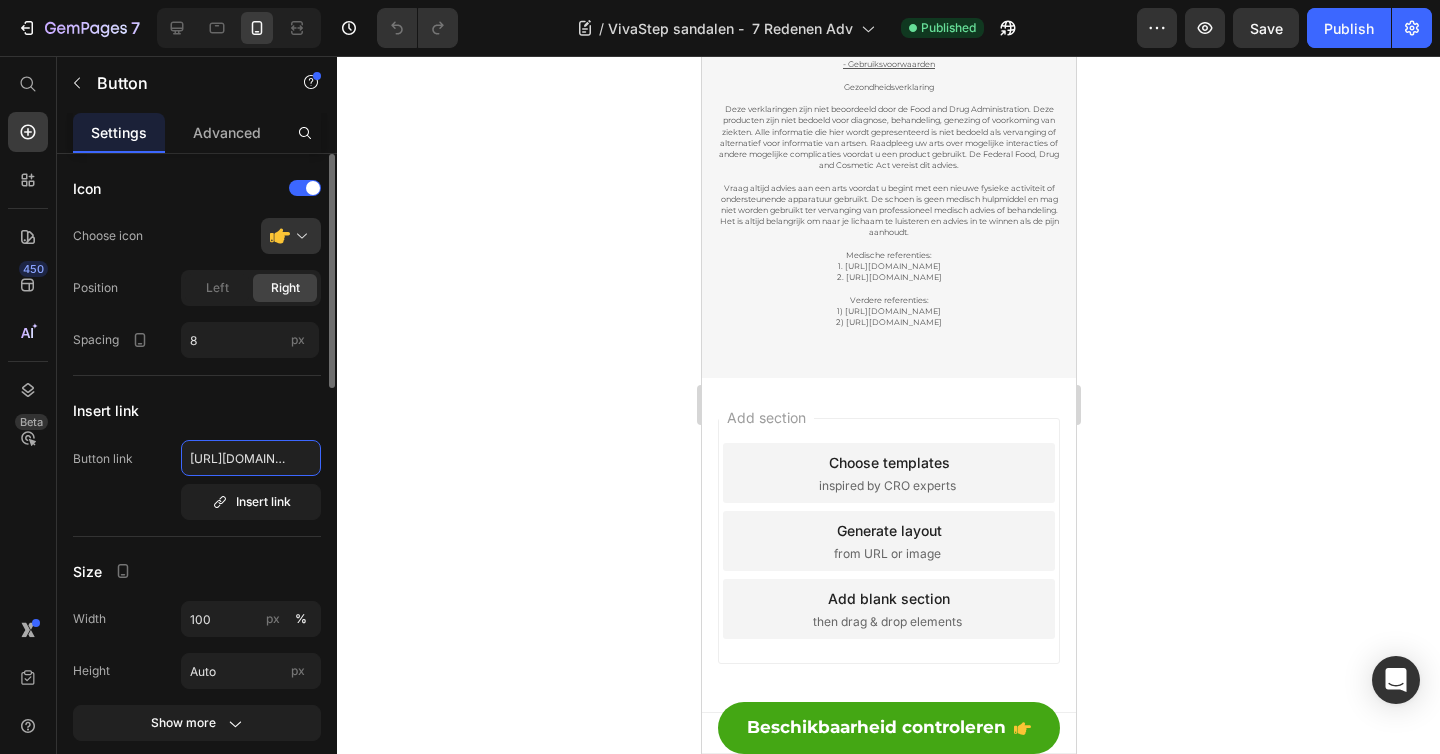 scroll, scrollTop: 0, scrollLeft: 252, axis: horizontal 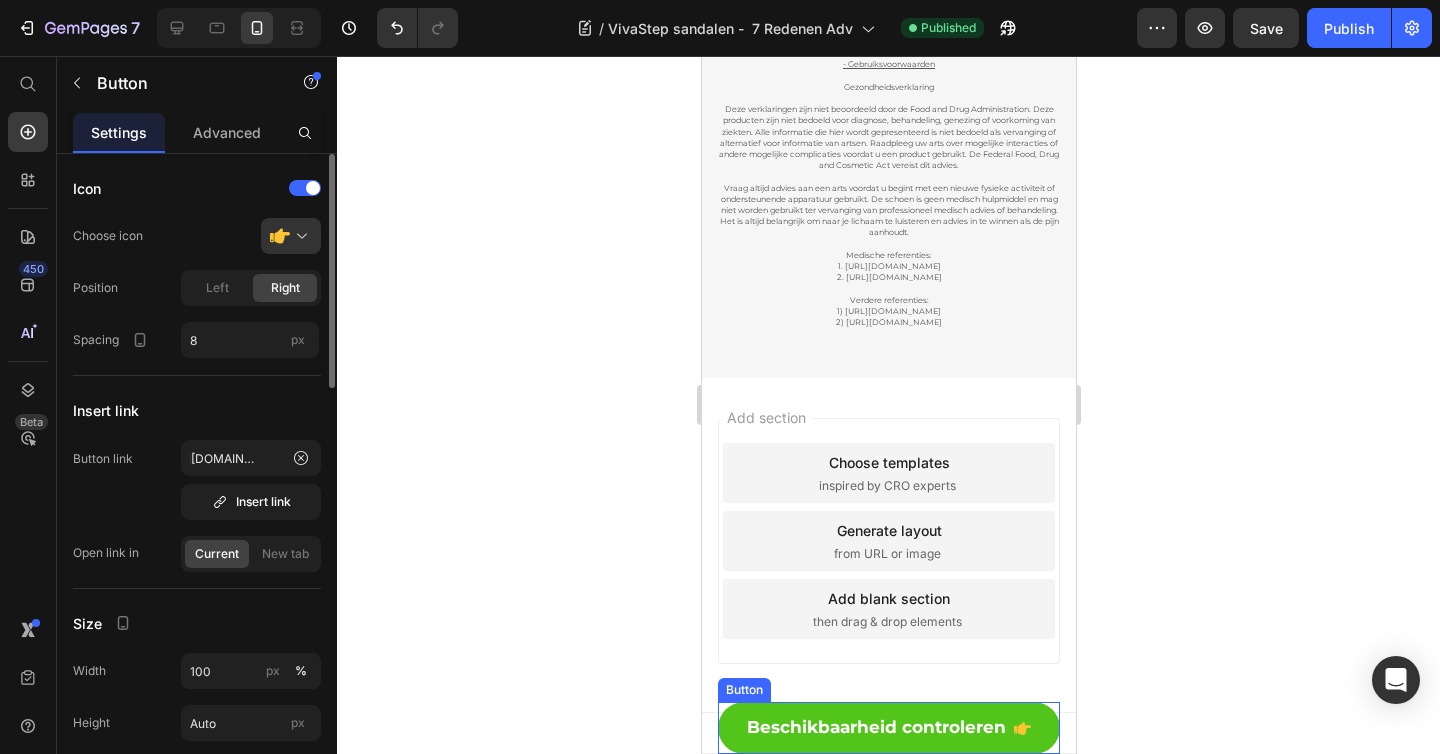 click on "Beschikbaarheid controleren" at bounding box center [888, 728] 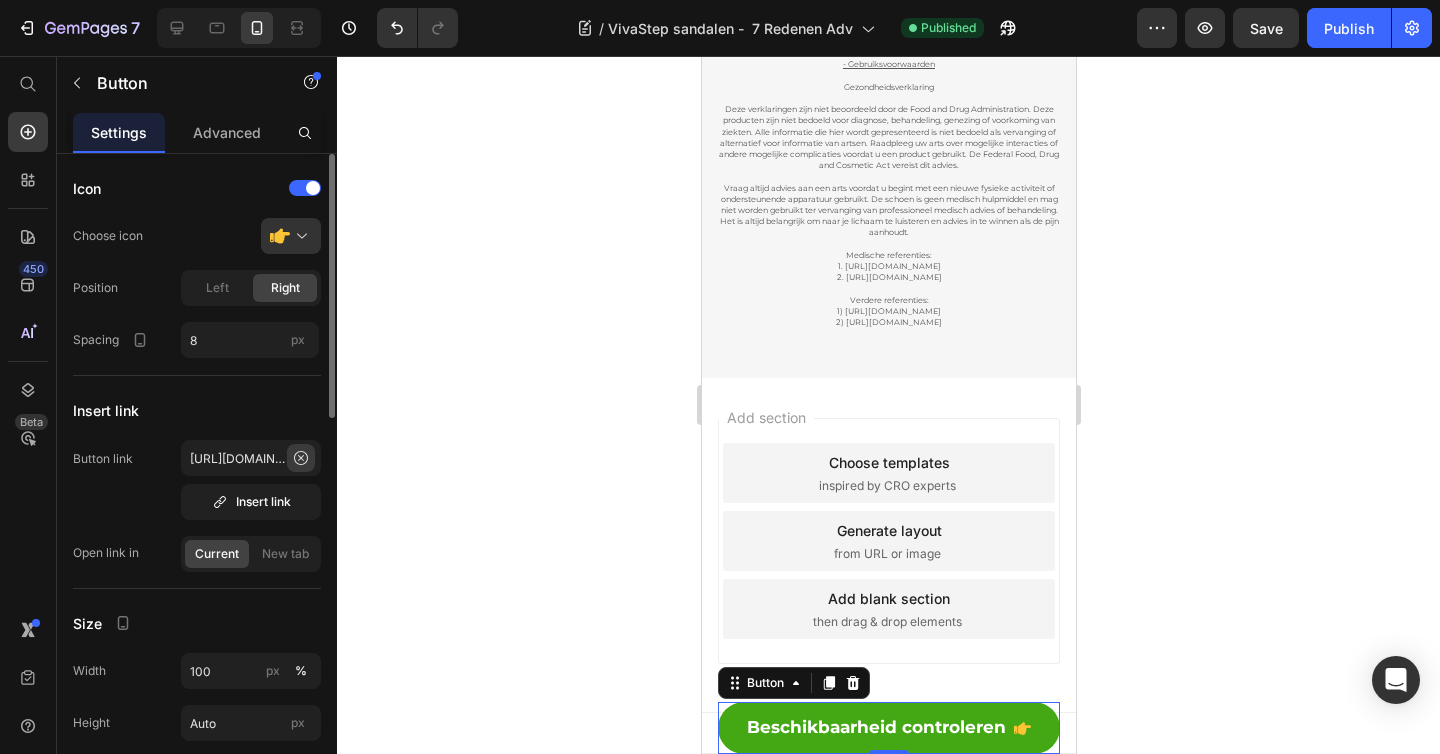 click 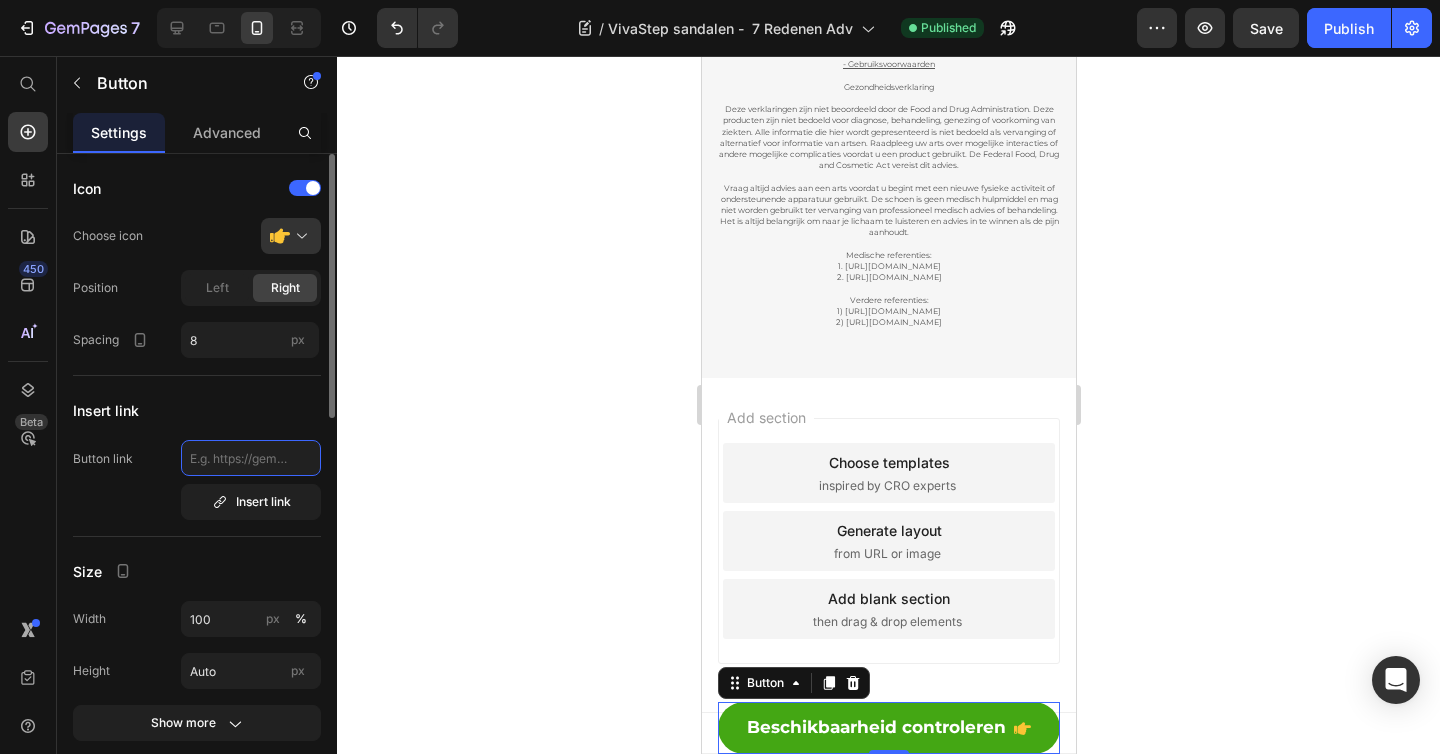 scroll, scrollTop: 0, scrollLeft: 0, axis: both 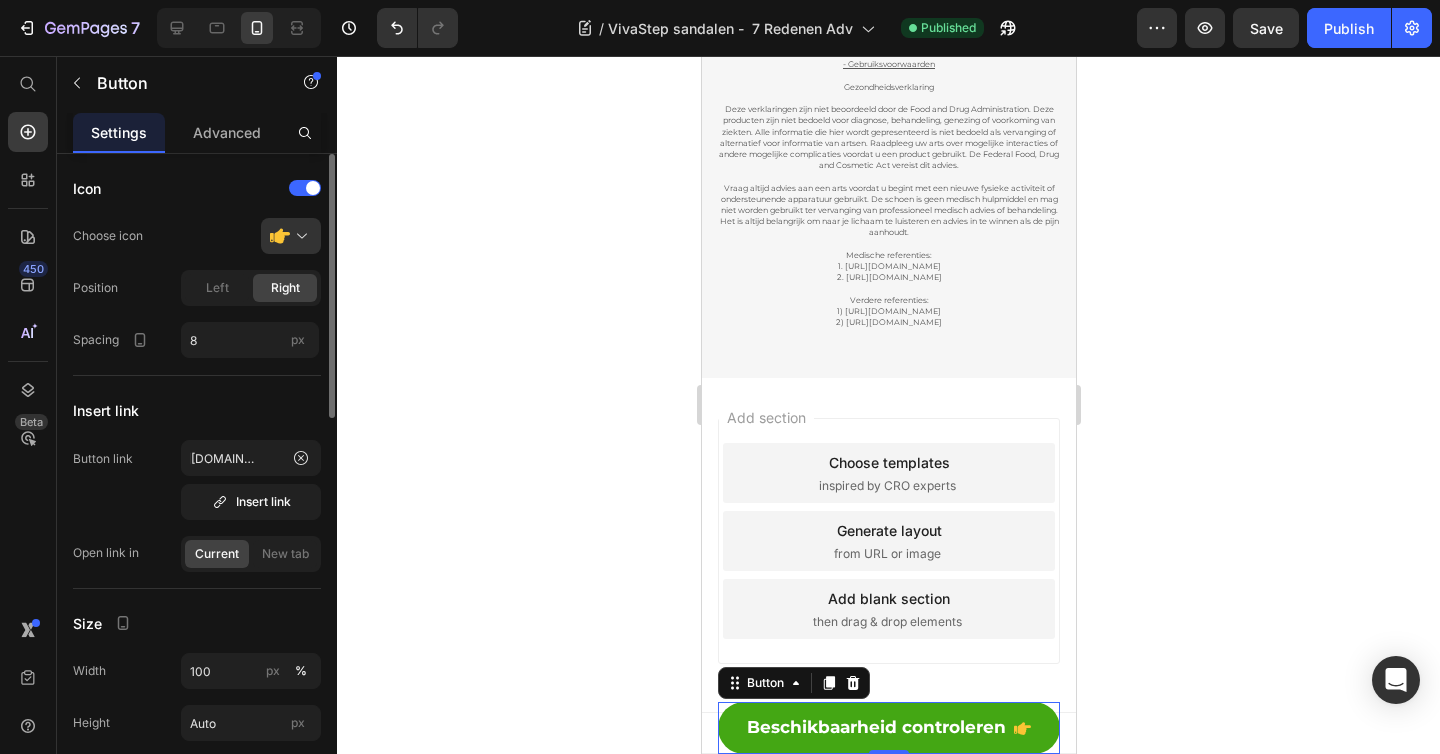 click on "Insert link" at bounding box center (197, 410) 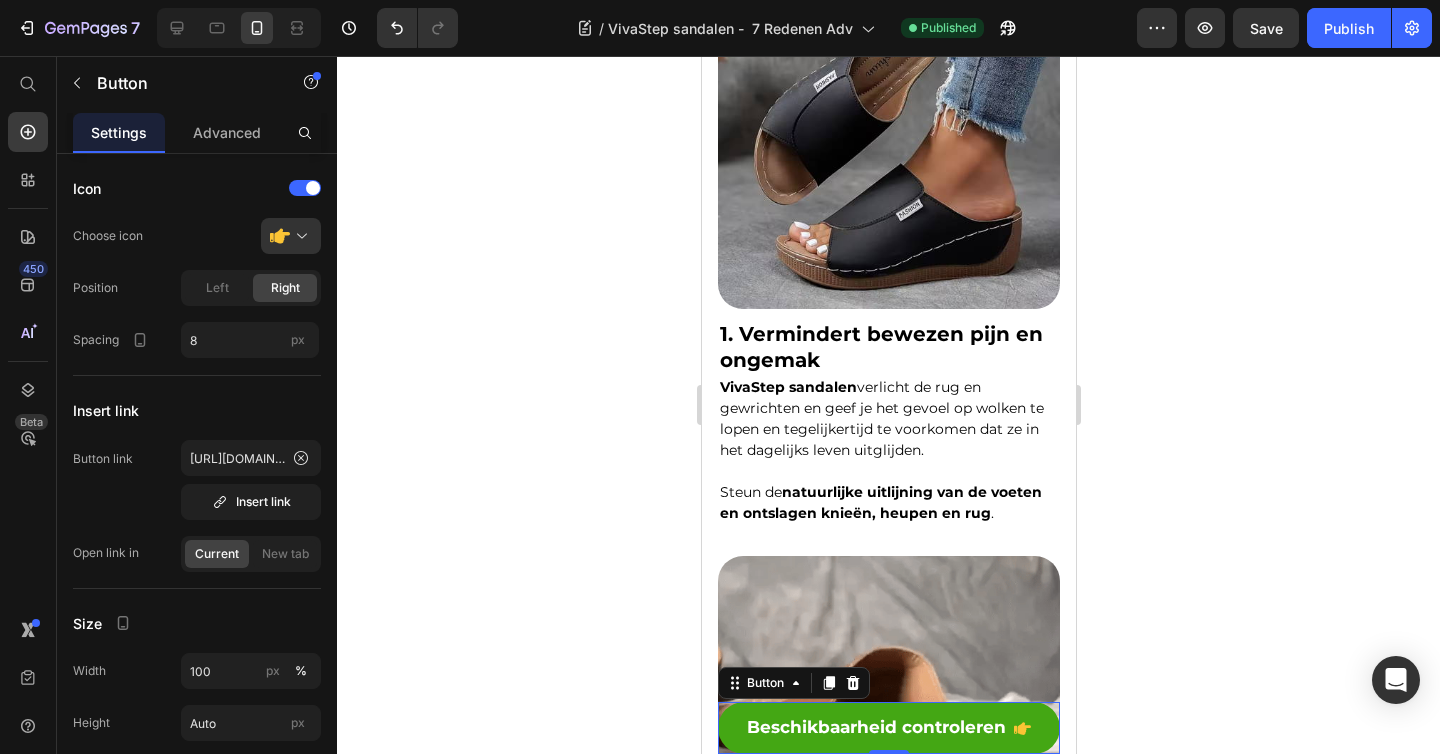 scroll, scrollTop: 0, scrollLeft: 0, axis: both 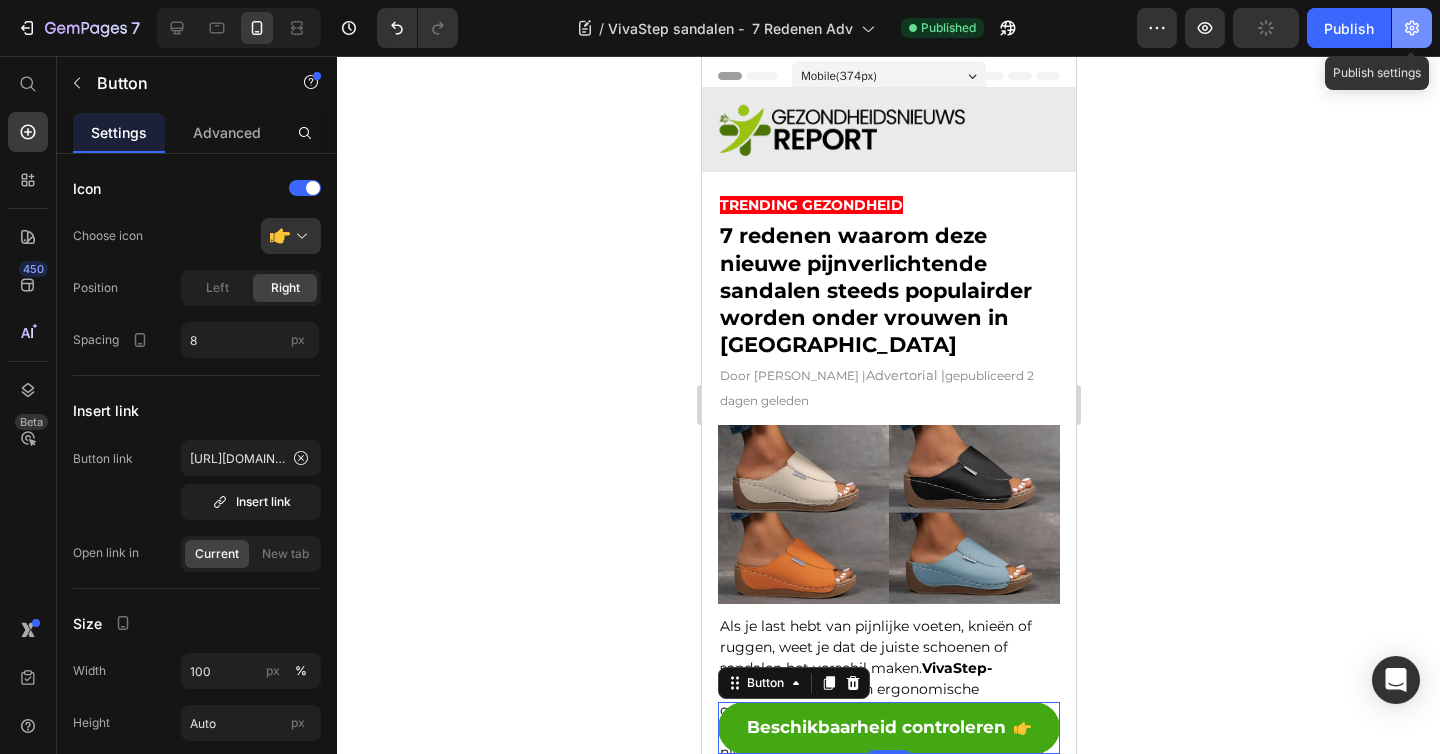 click 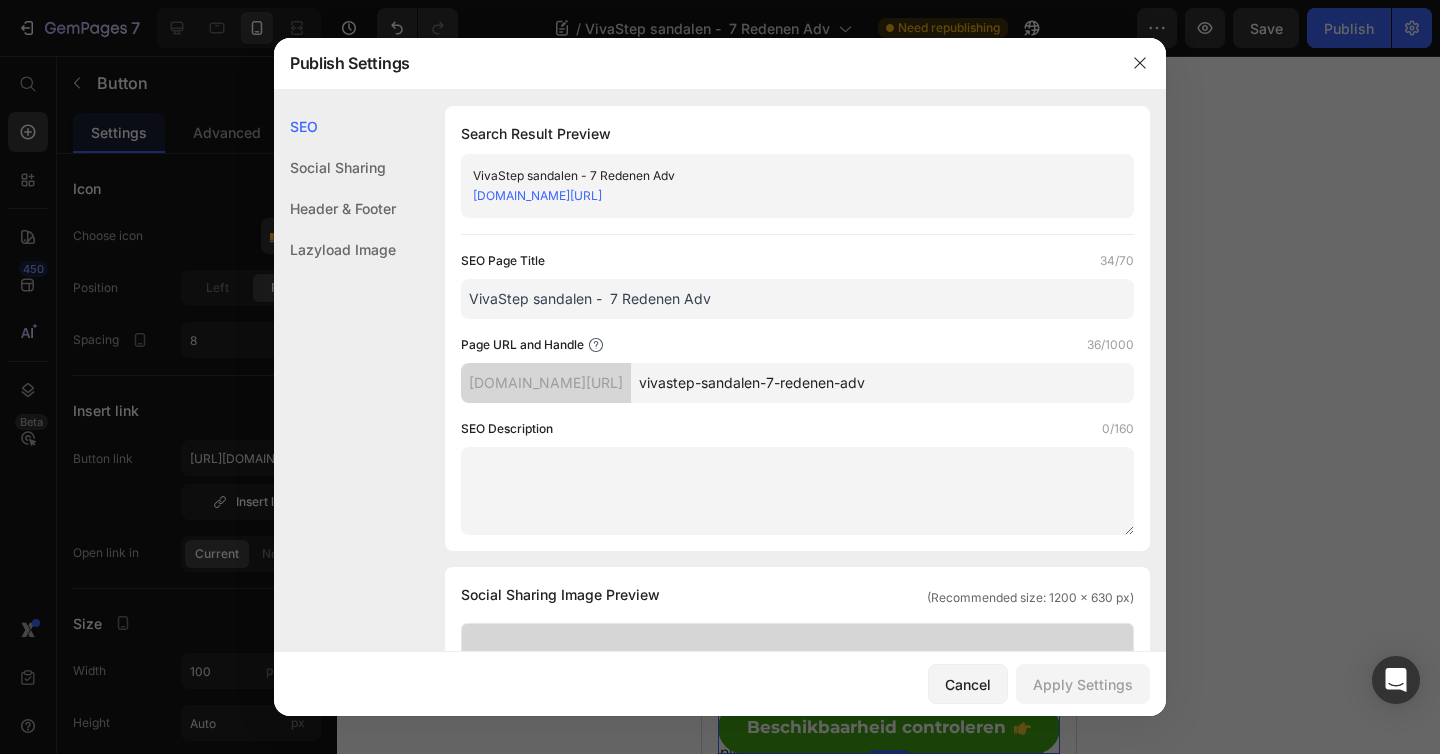 scroll, scrollTop: 167, scrollLeft: 0, axis: vertical 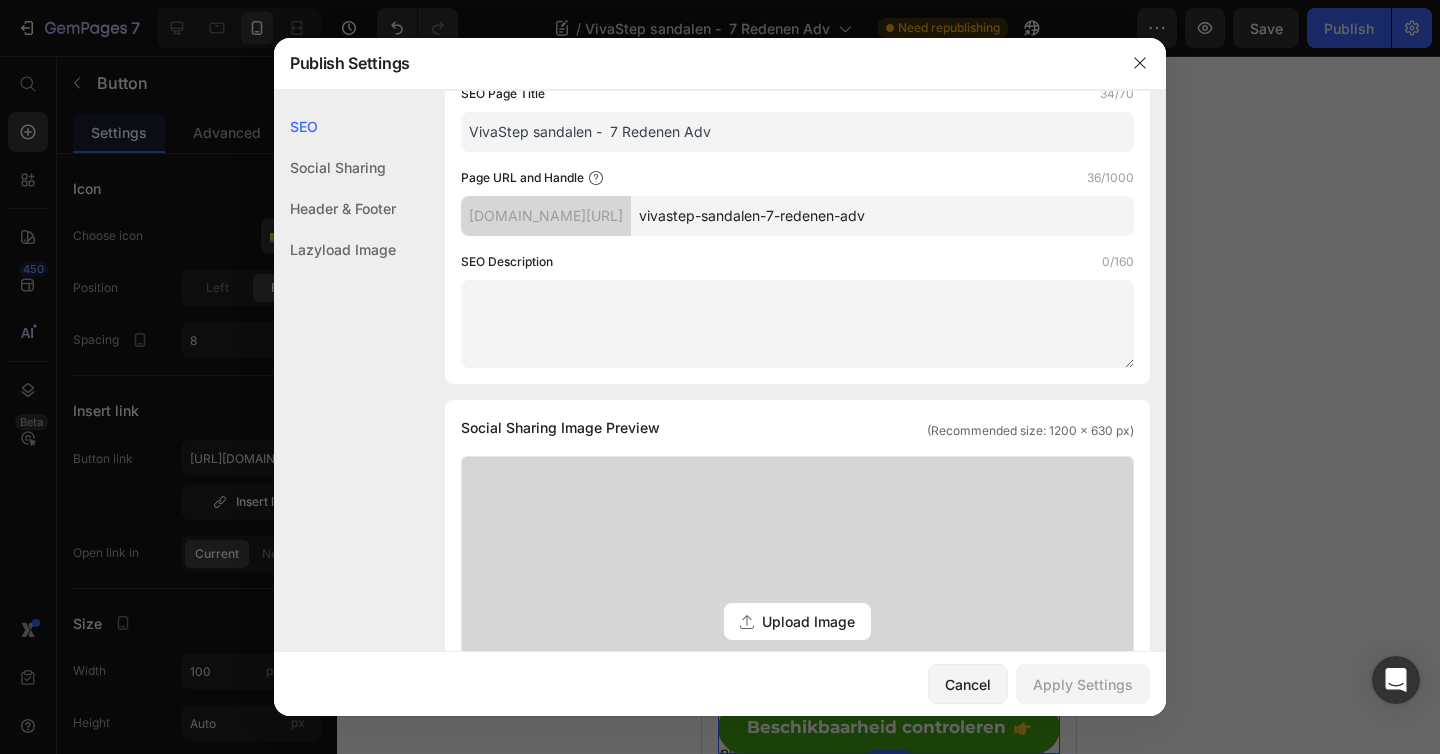click on "SEO Page Title  34/70  VivaStep sandalen -  7 Redenen Adv  Page URL and Handle  36/1000  [DOMAIN_NAME][URL] vivastep-sandalen-7-redenen-adv  SEO Description  0/160" 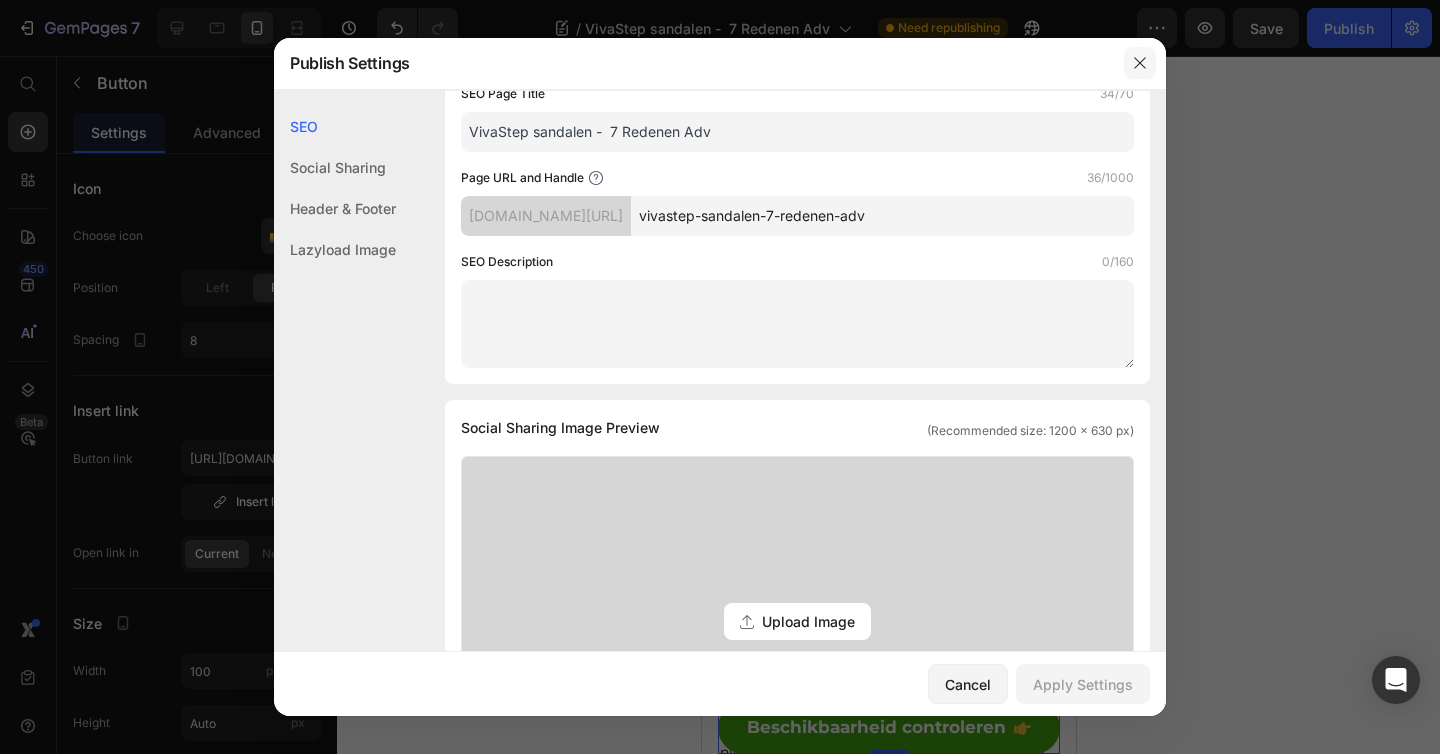 click at bounding box center (1140, 63) 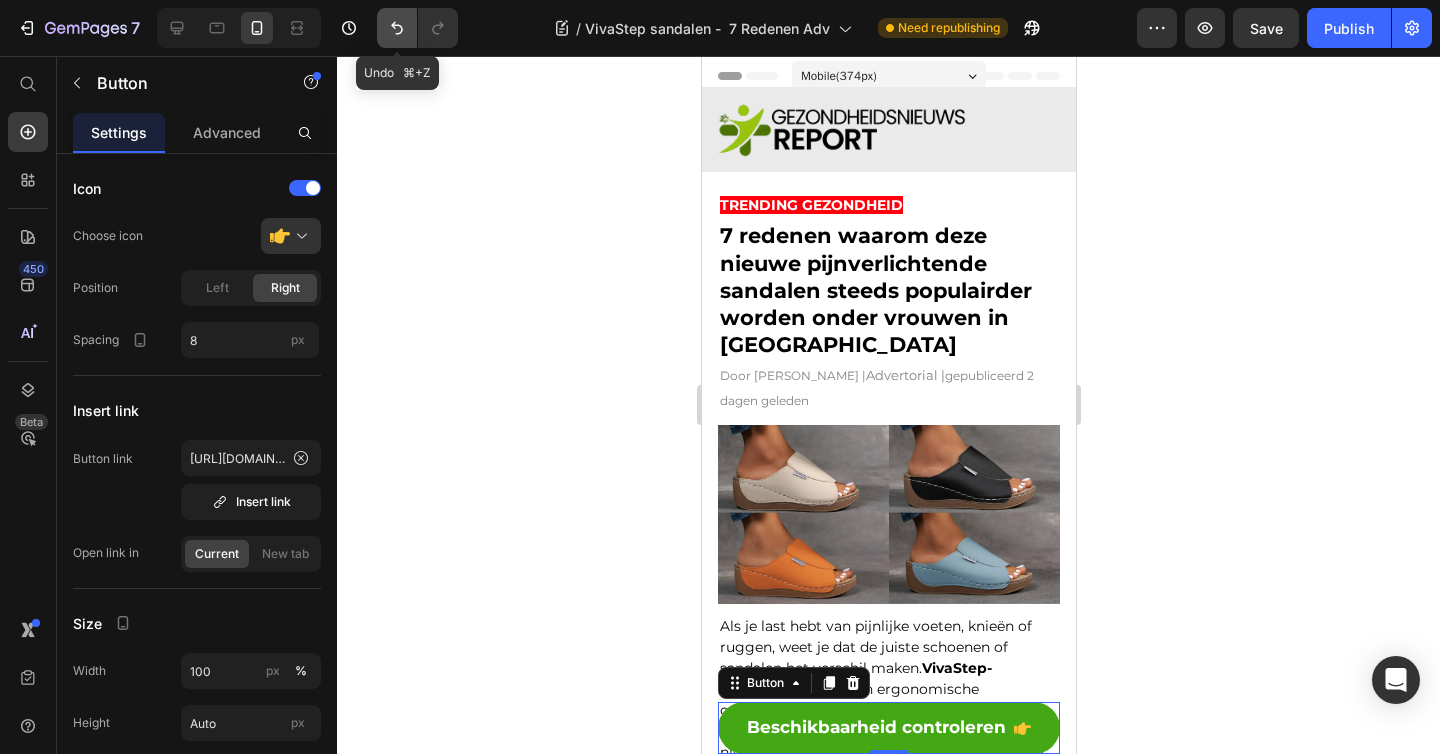 click 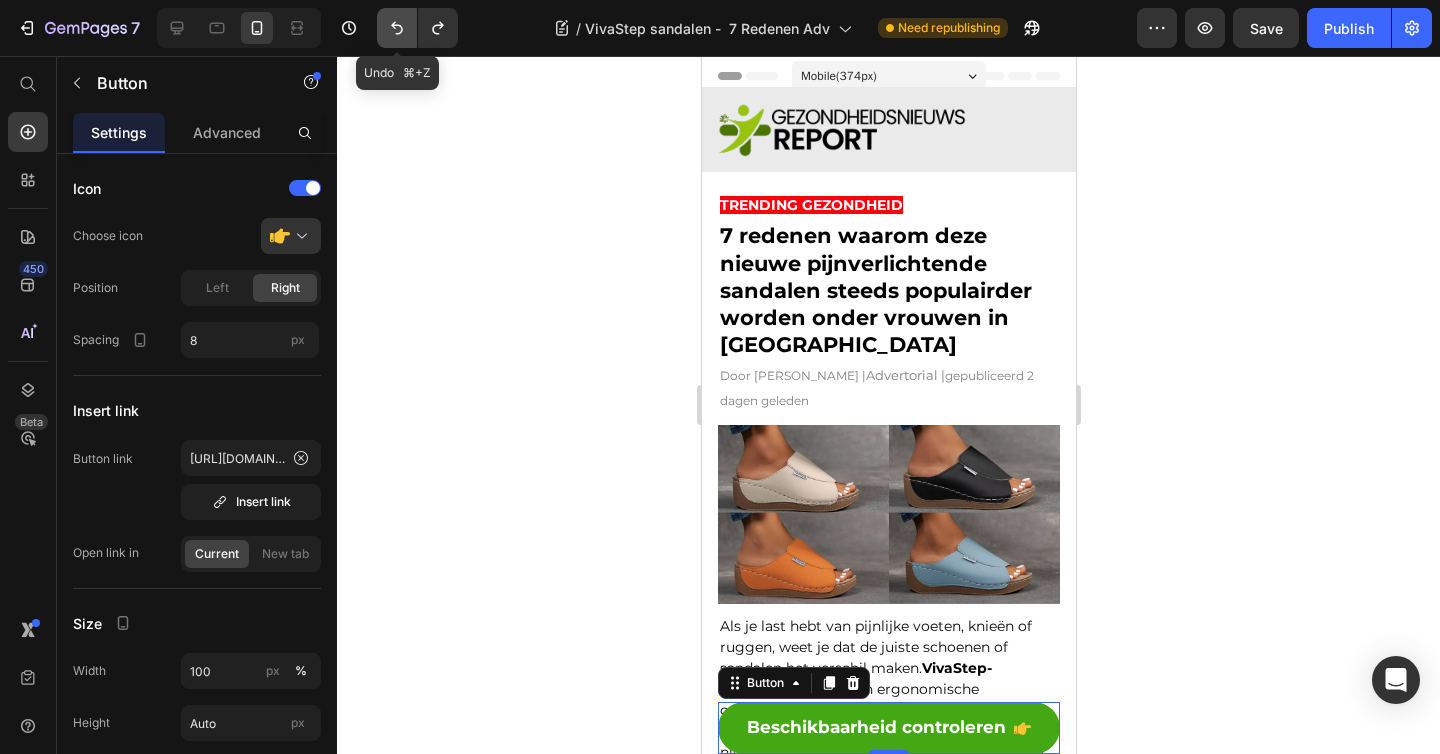 click 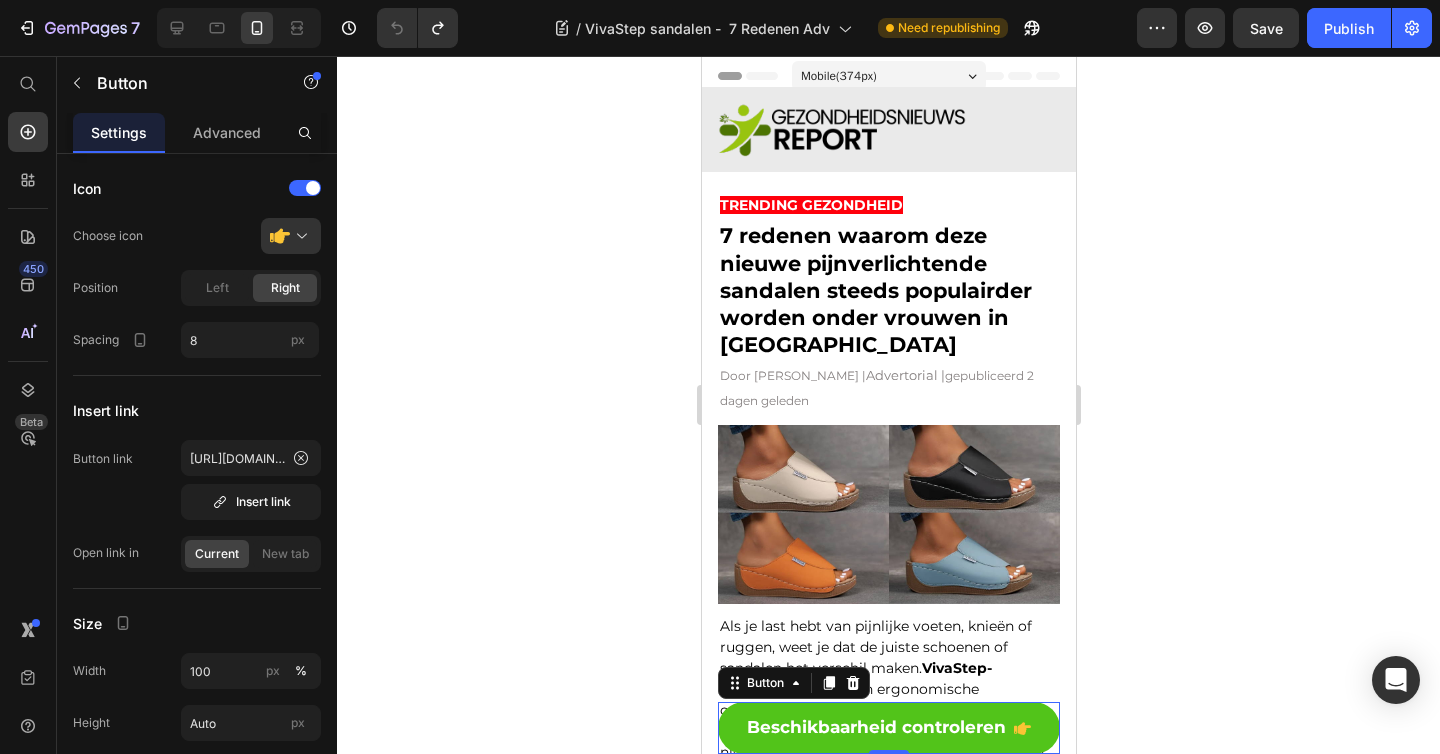 click on "Beschikbaarheid controleren" at bounding box center [888, 728] 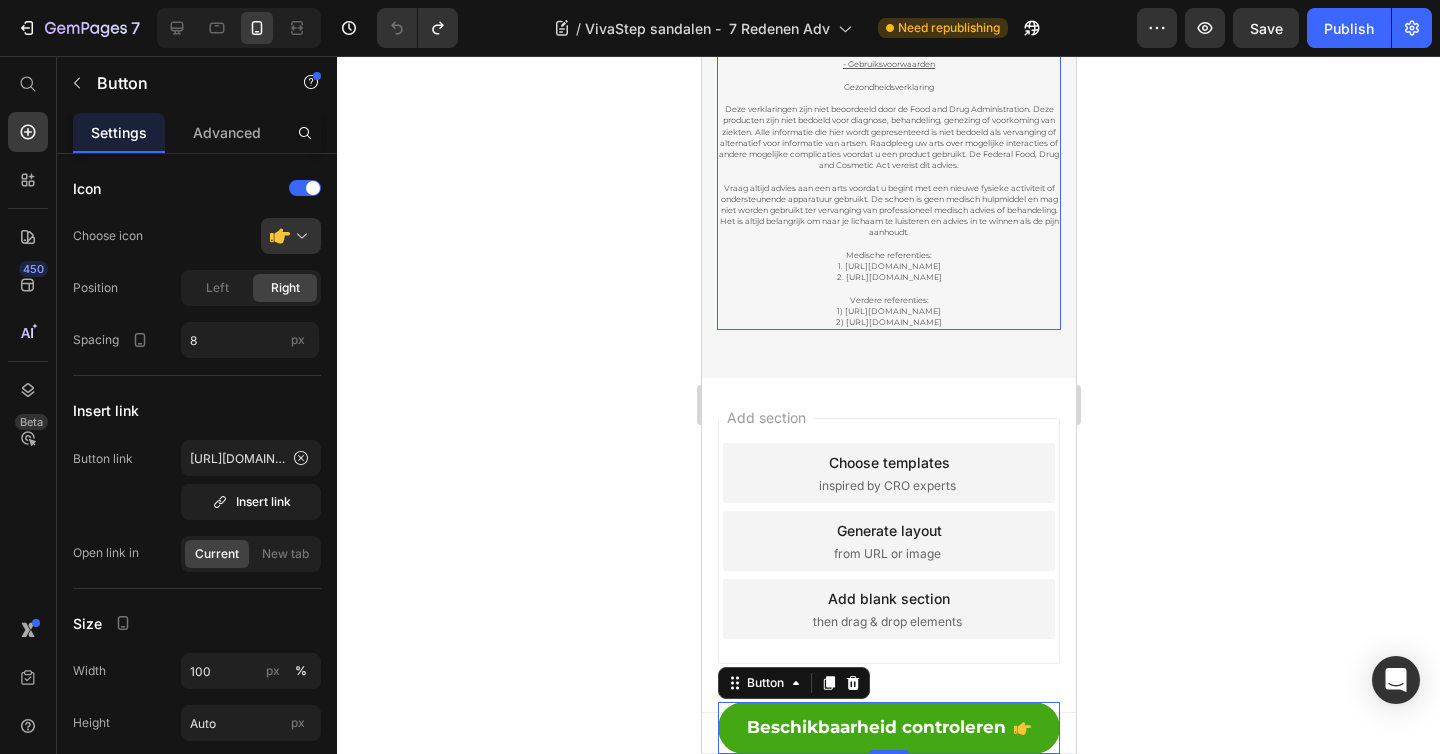 scroll, scrollTop: 4831, scrollLeft: 0, axis: vertical 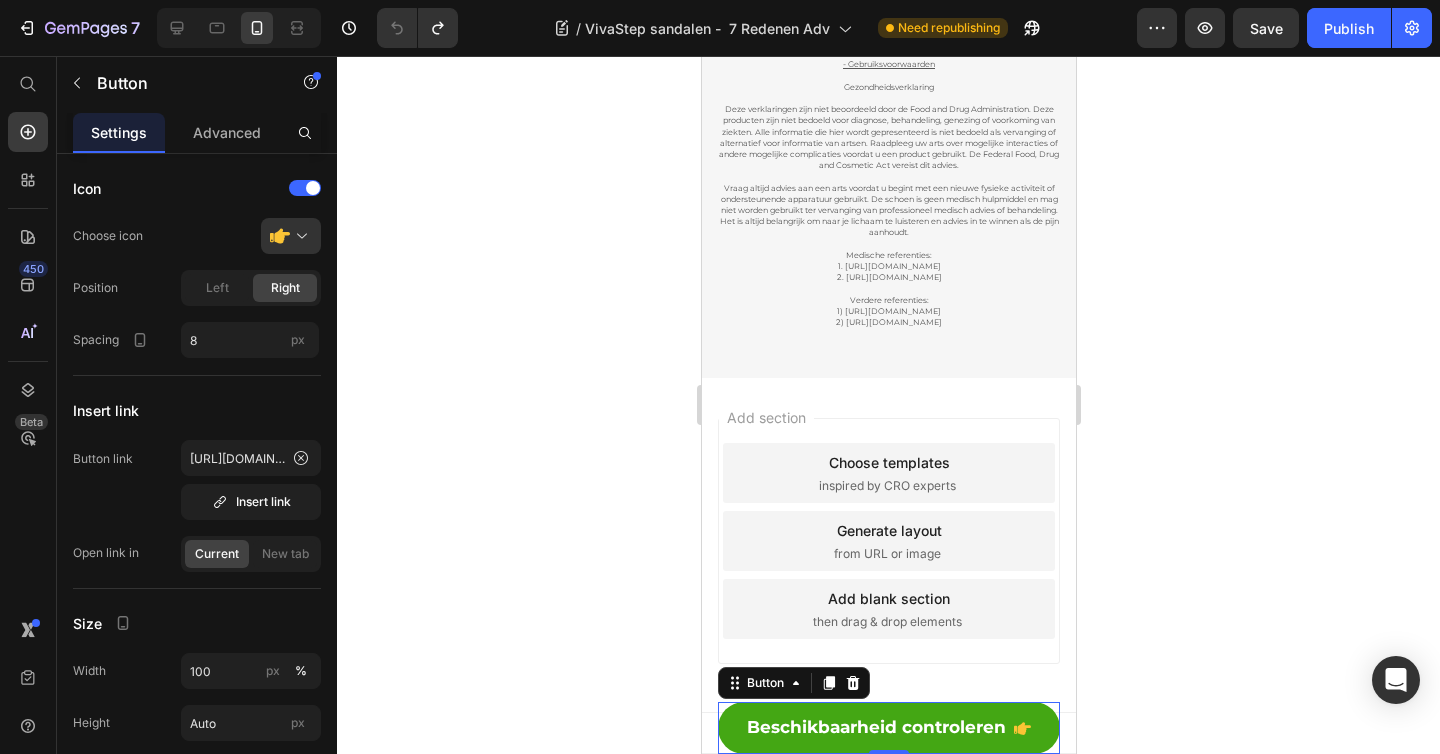 click on "Beschikbaarheid controleren" at bounding box center [888, -347] 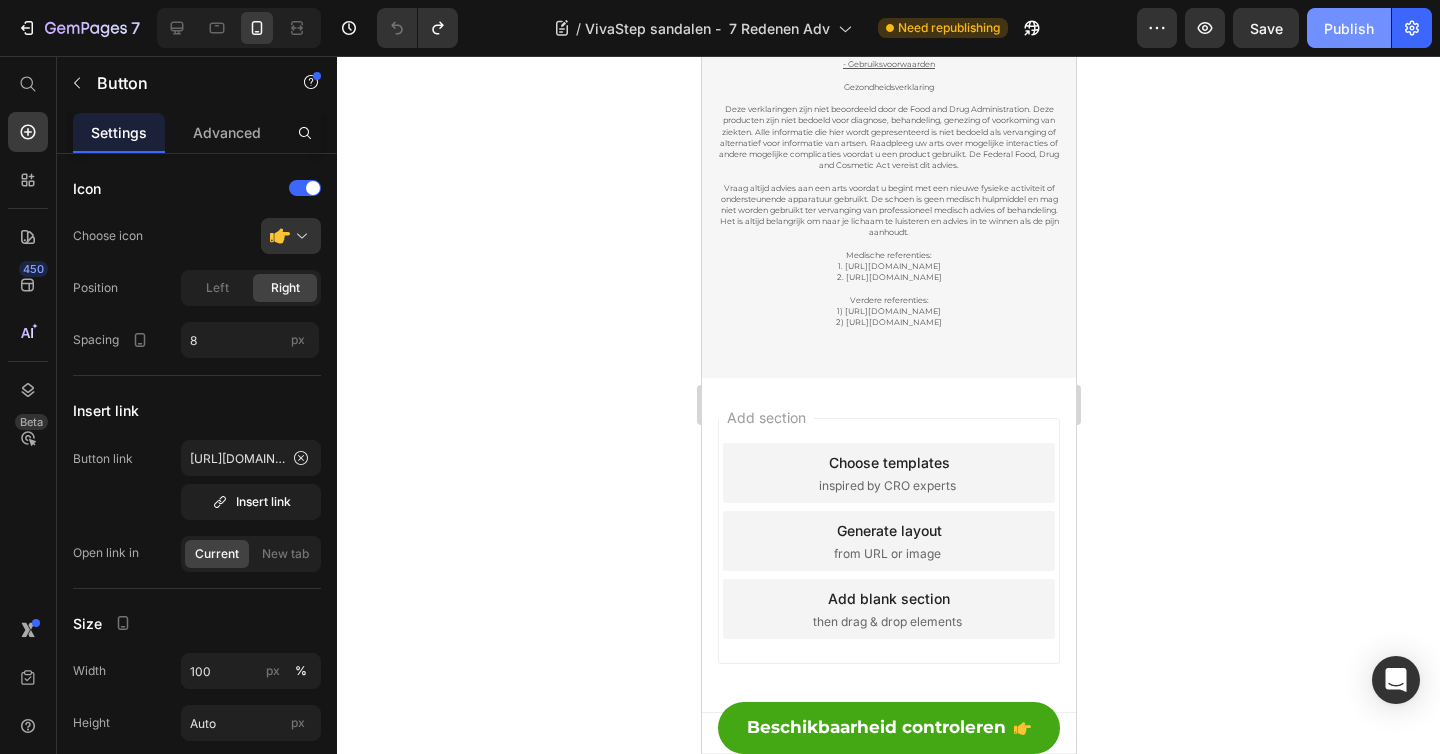 click on "Publish" at bounding box center [1349, 28] 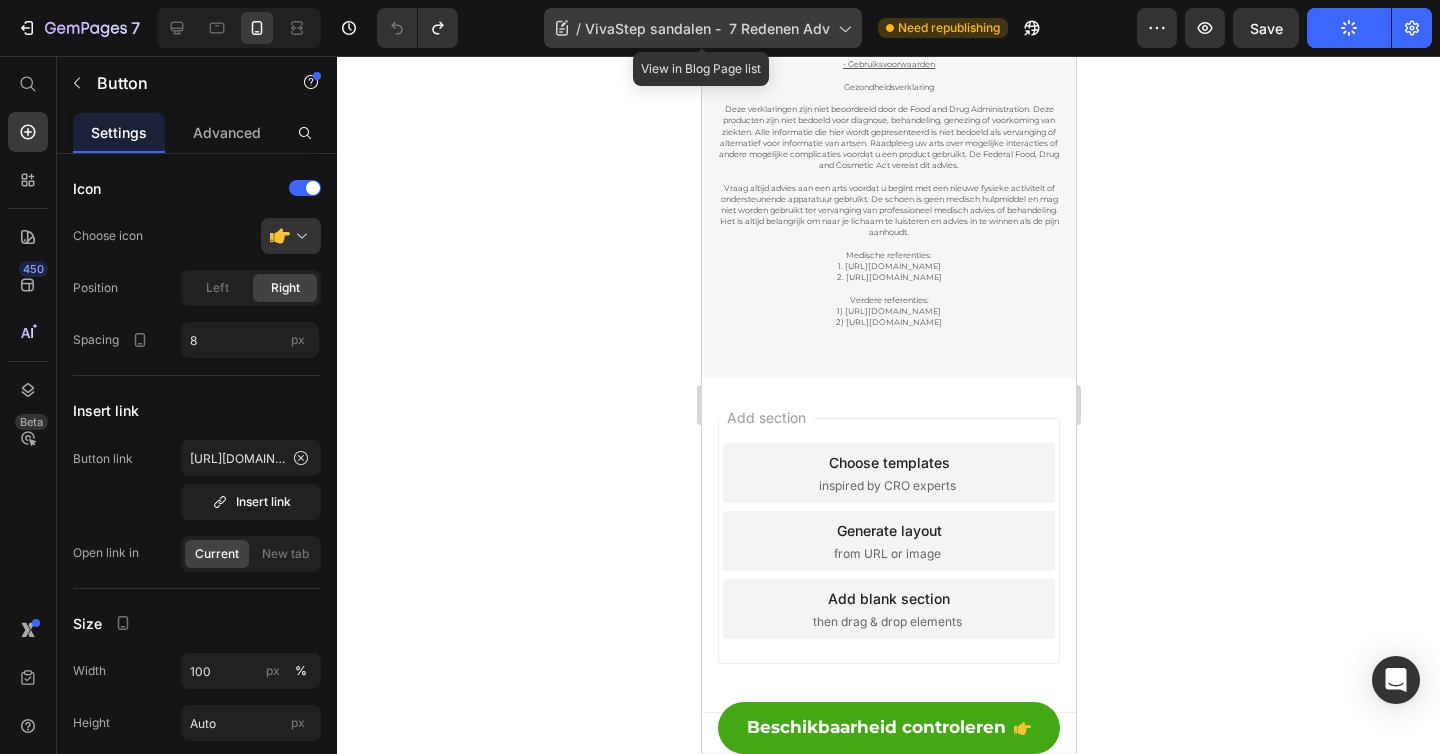 click 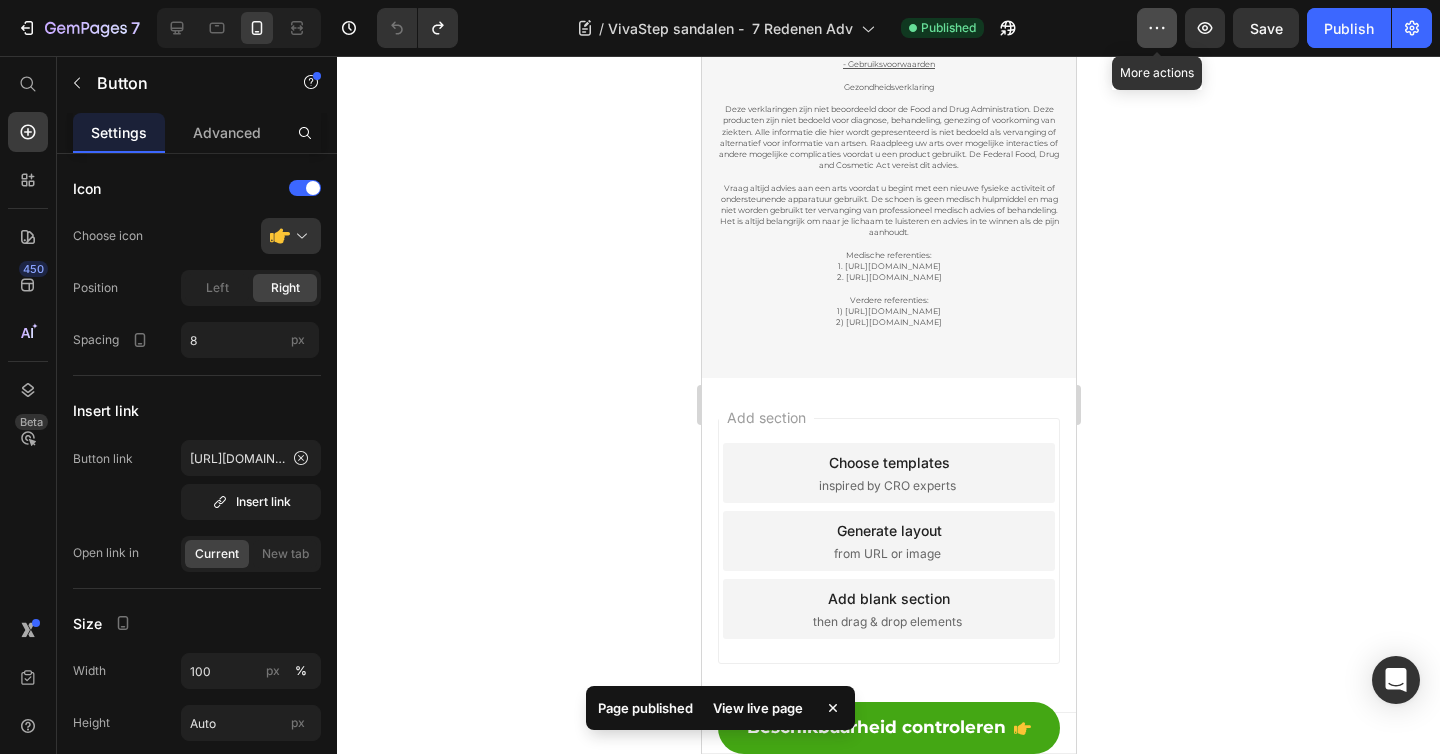 click 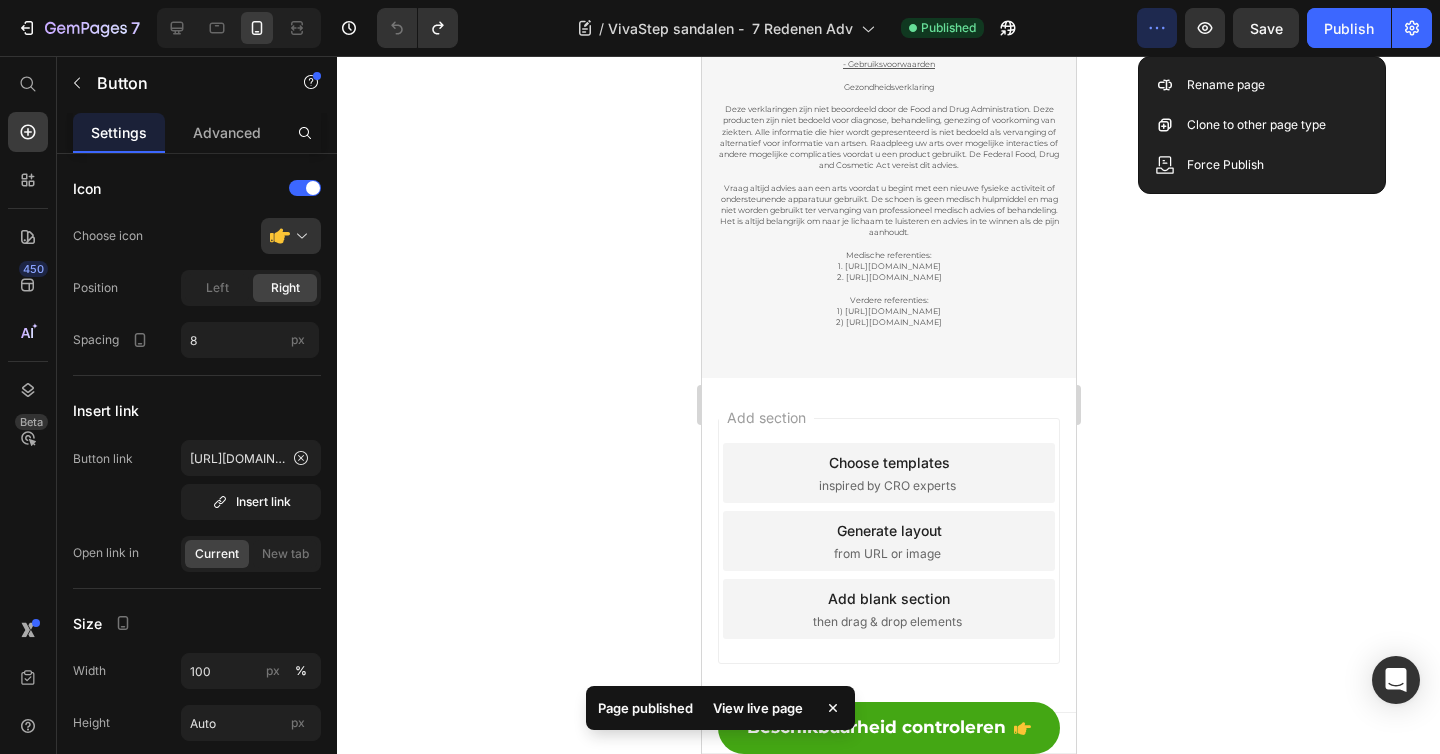 click 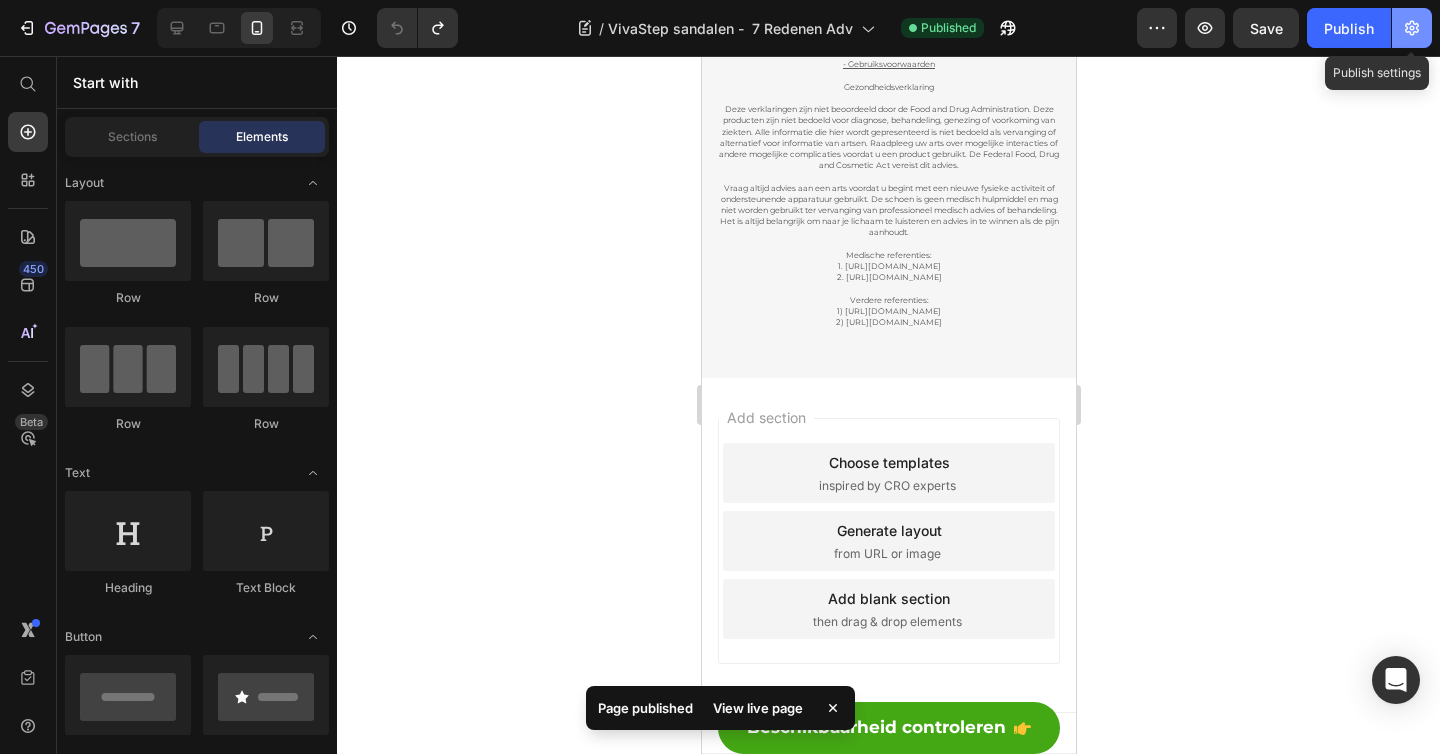 click 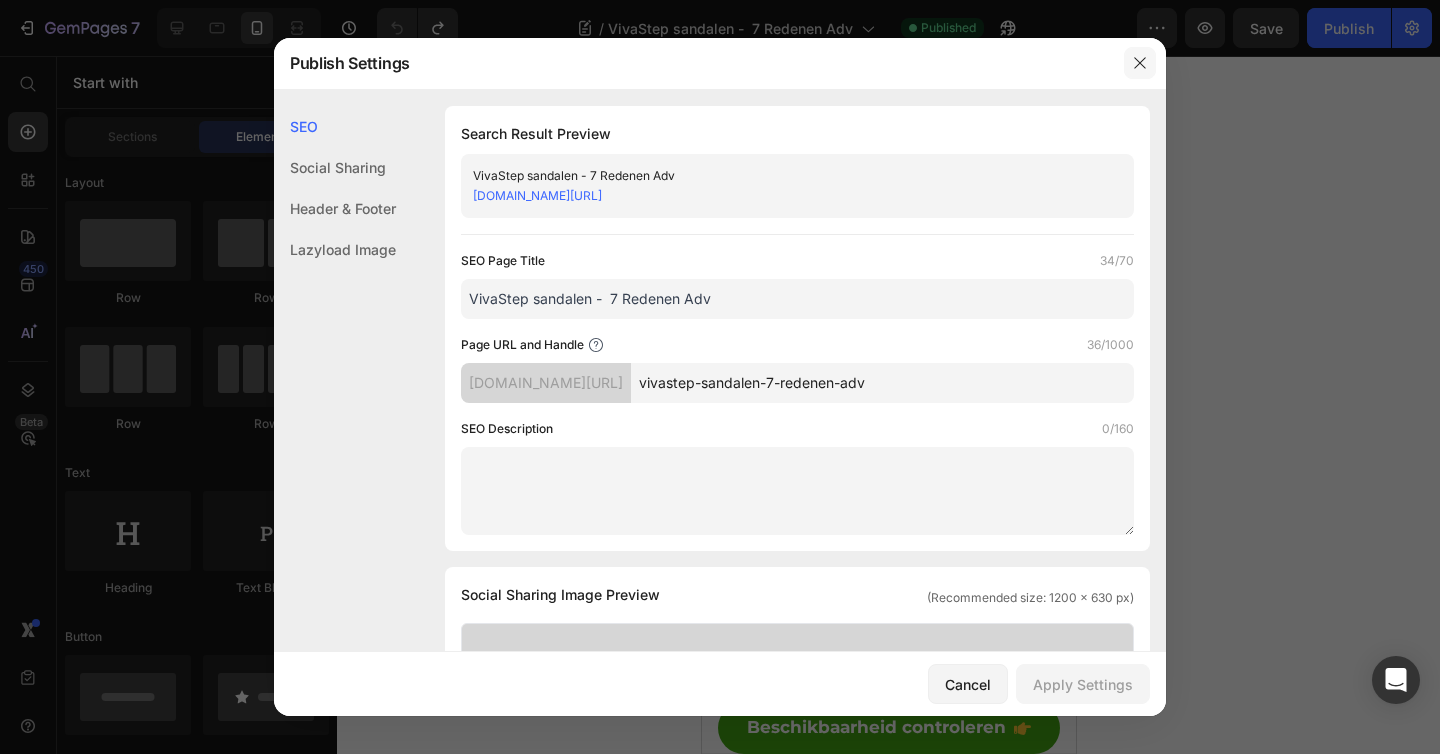 click 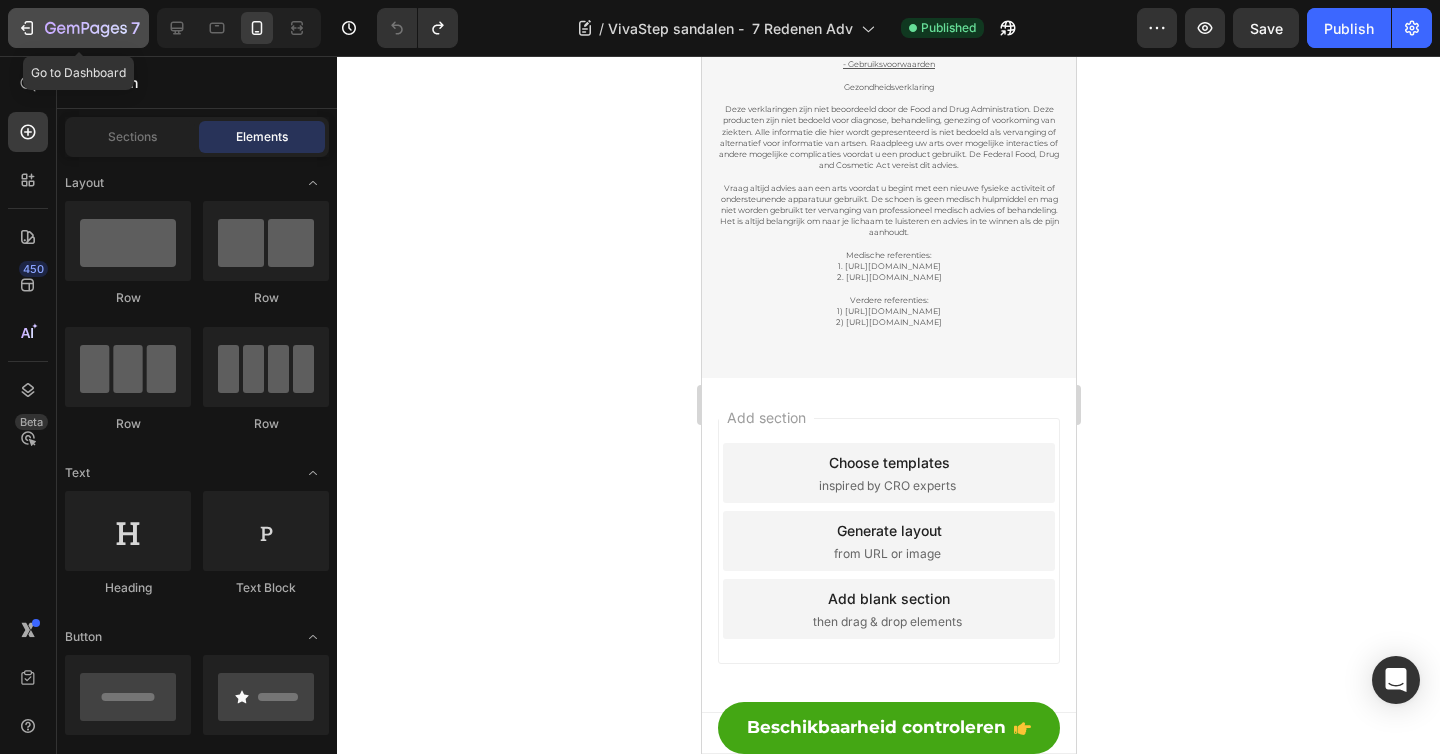 click 